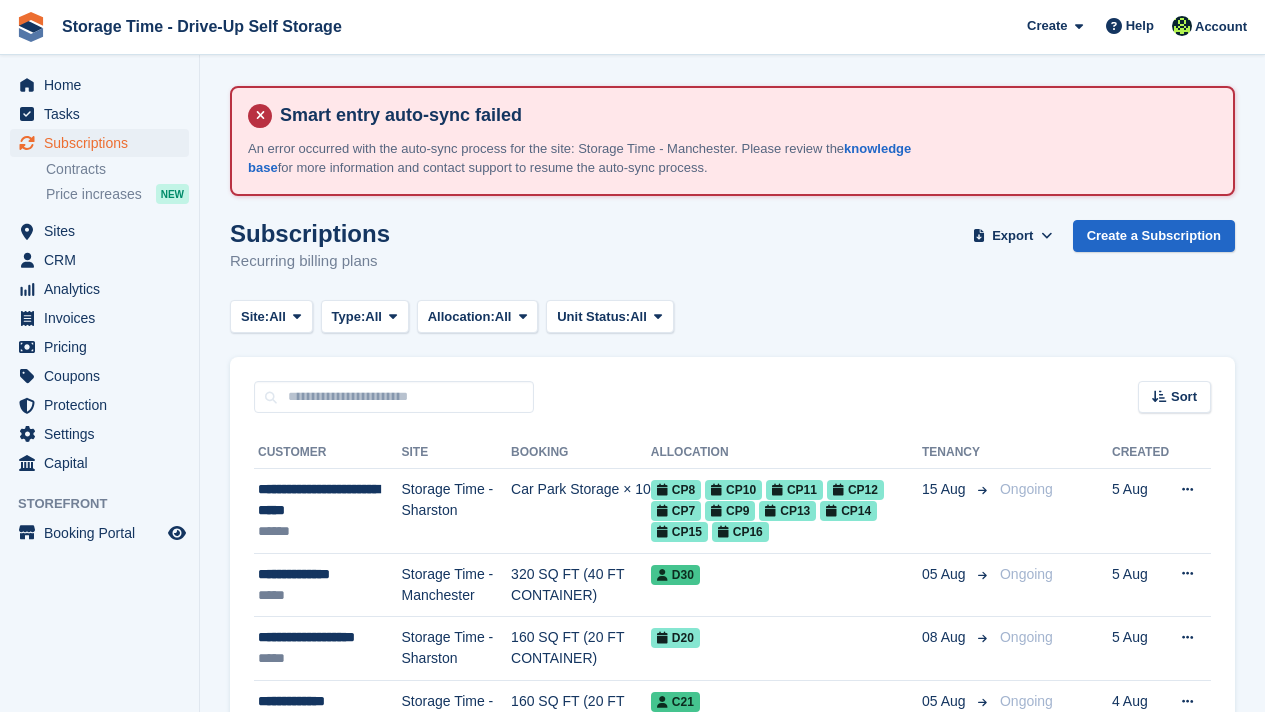 scroll, scrollTop: 680, scrollLeft: 0, axis: vertical 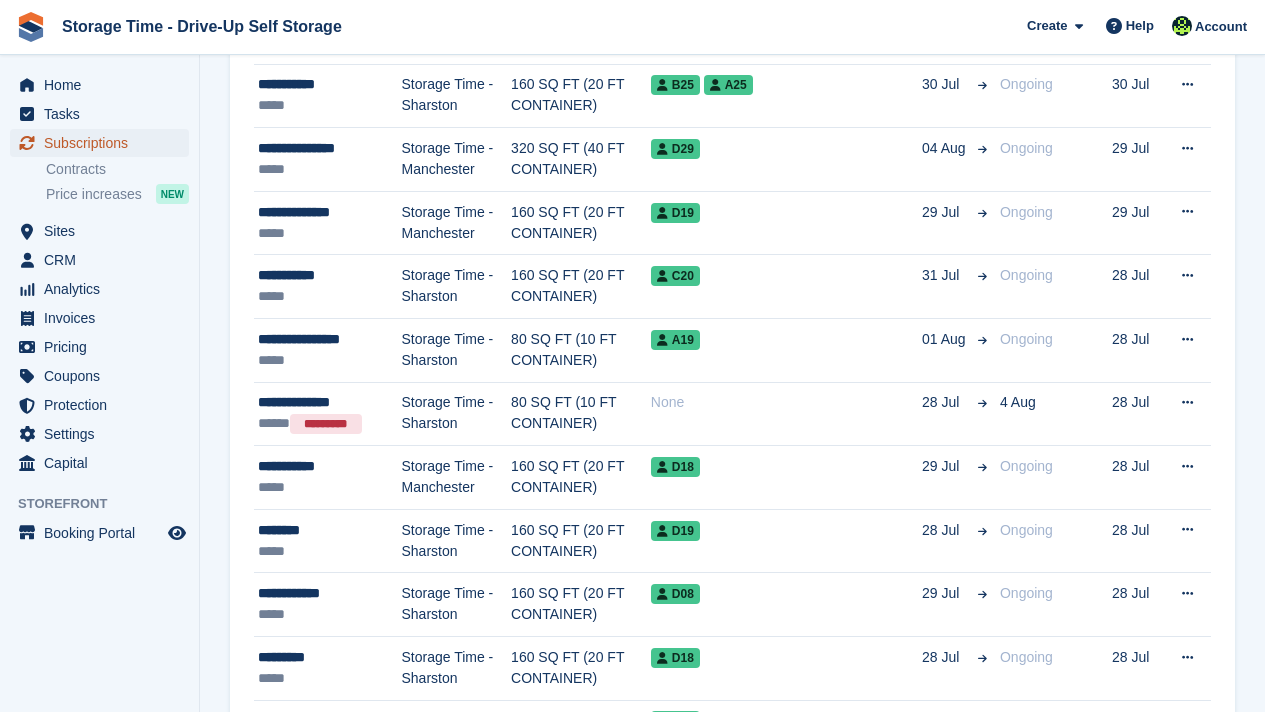 click on "Subscriptions" at bounding box center [104, 143] 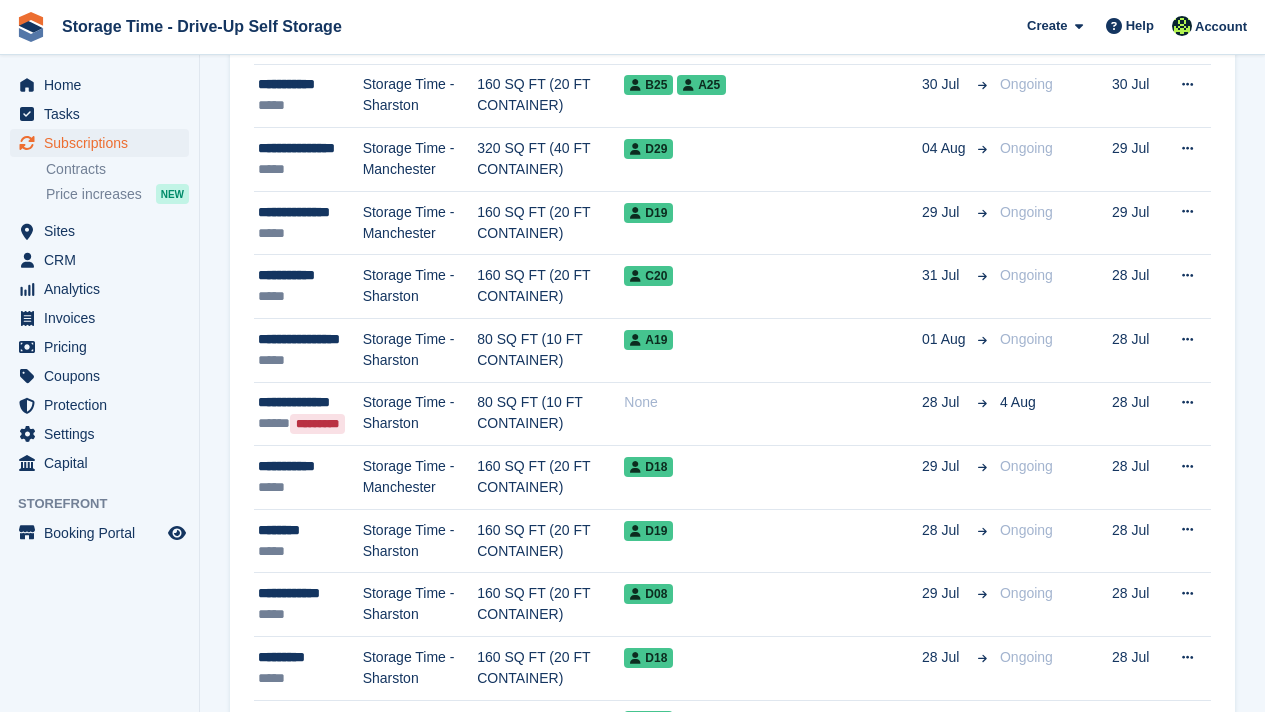 scroll, scrollTop: 0, scrollLeft: 0, axis: both 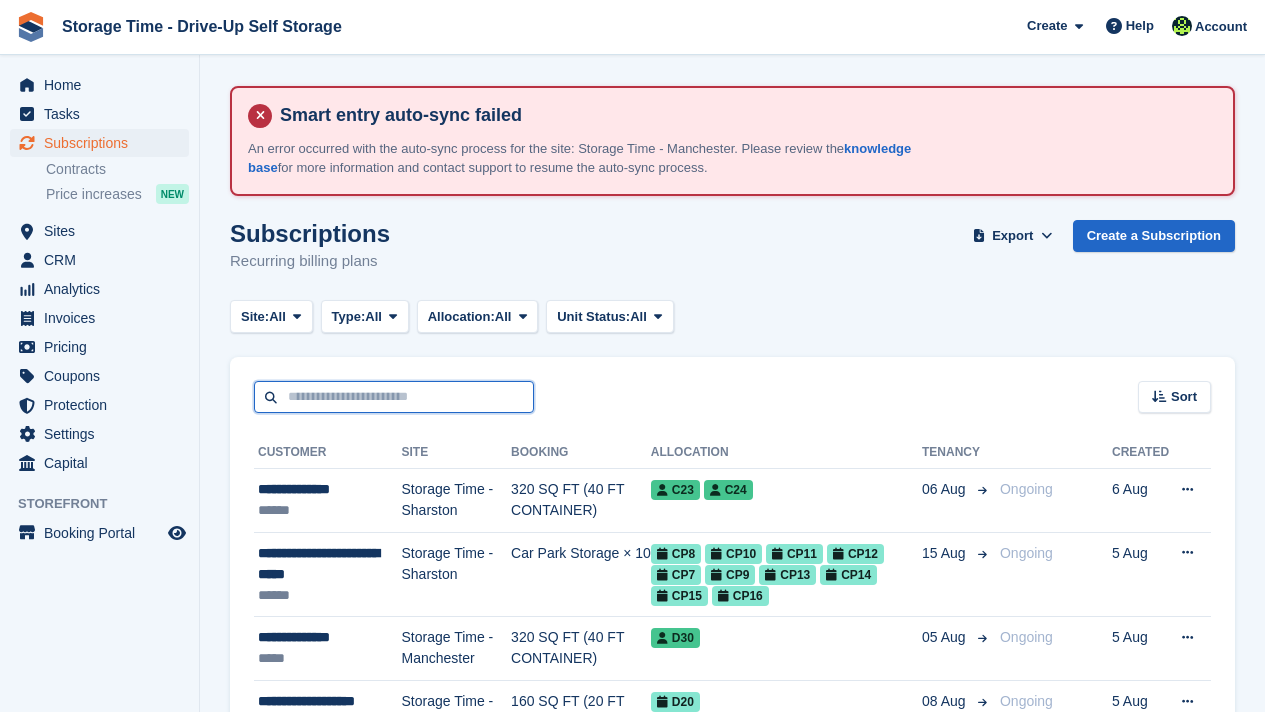 click at bounding box center [394, 397] 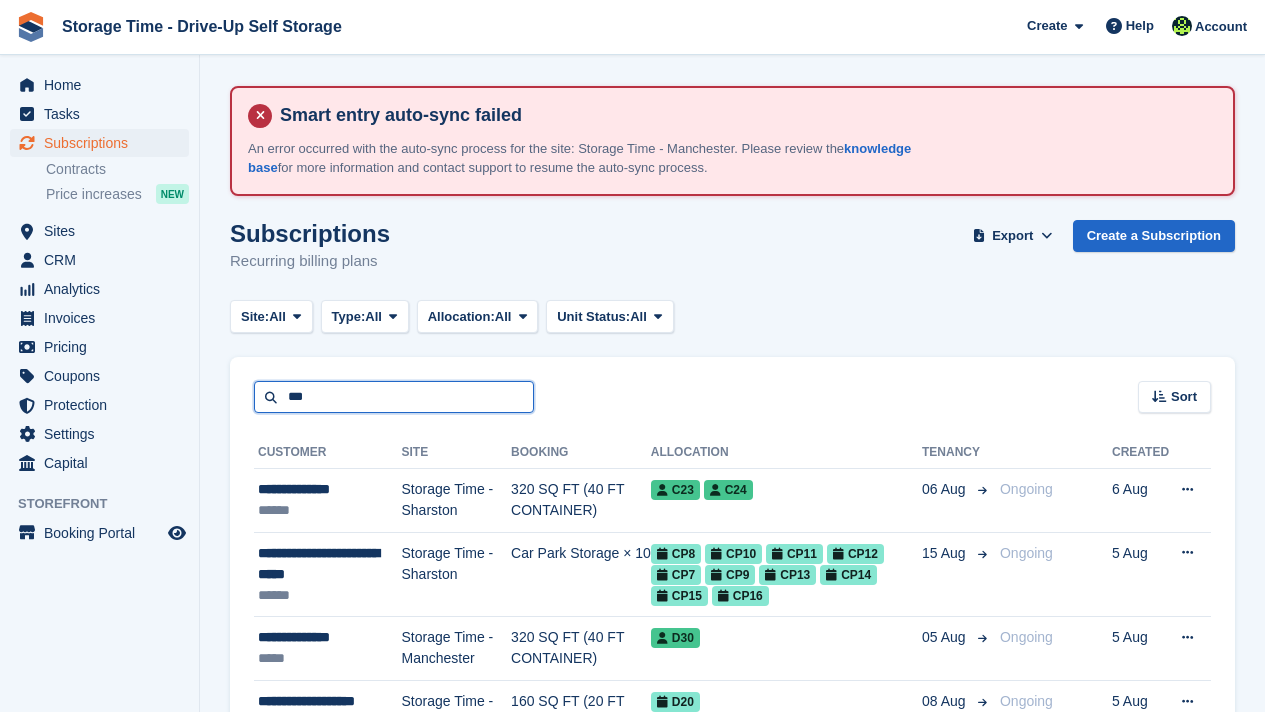 type on "***" 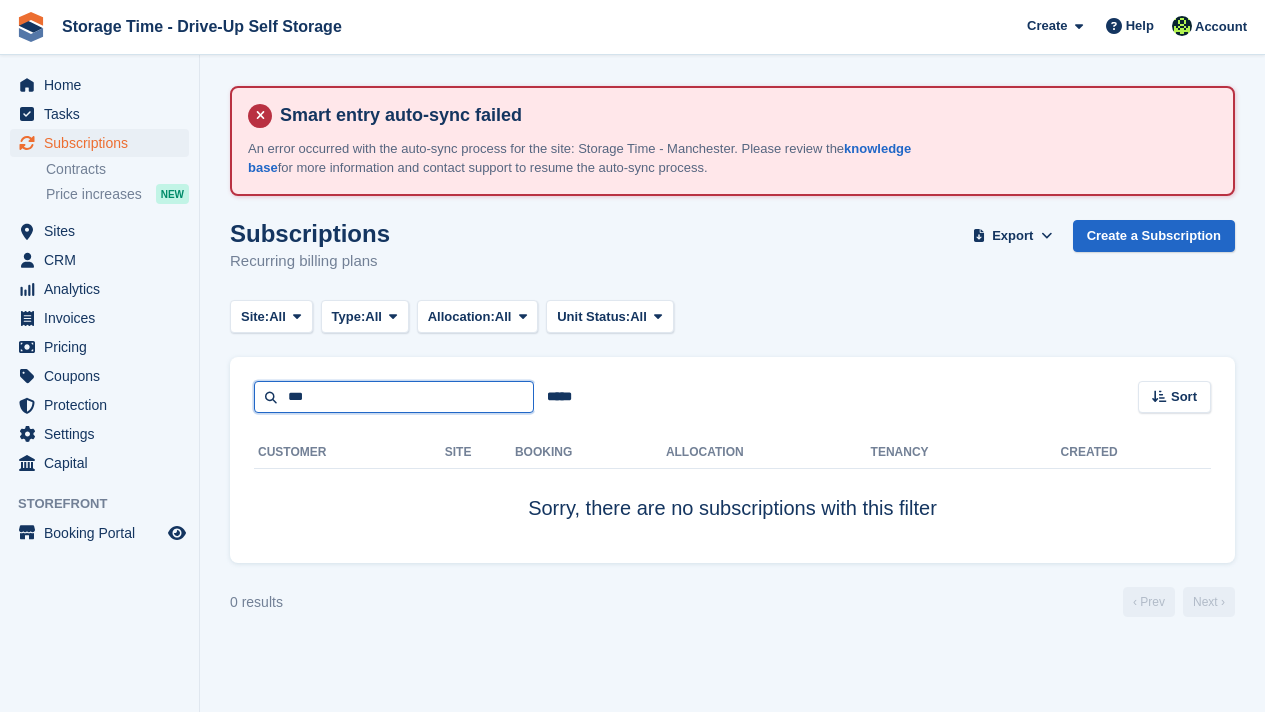 click on "***" at bounding box center [394, 397] 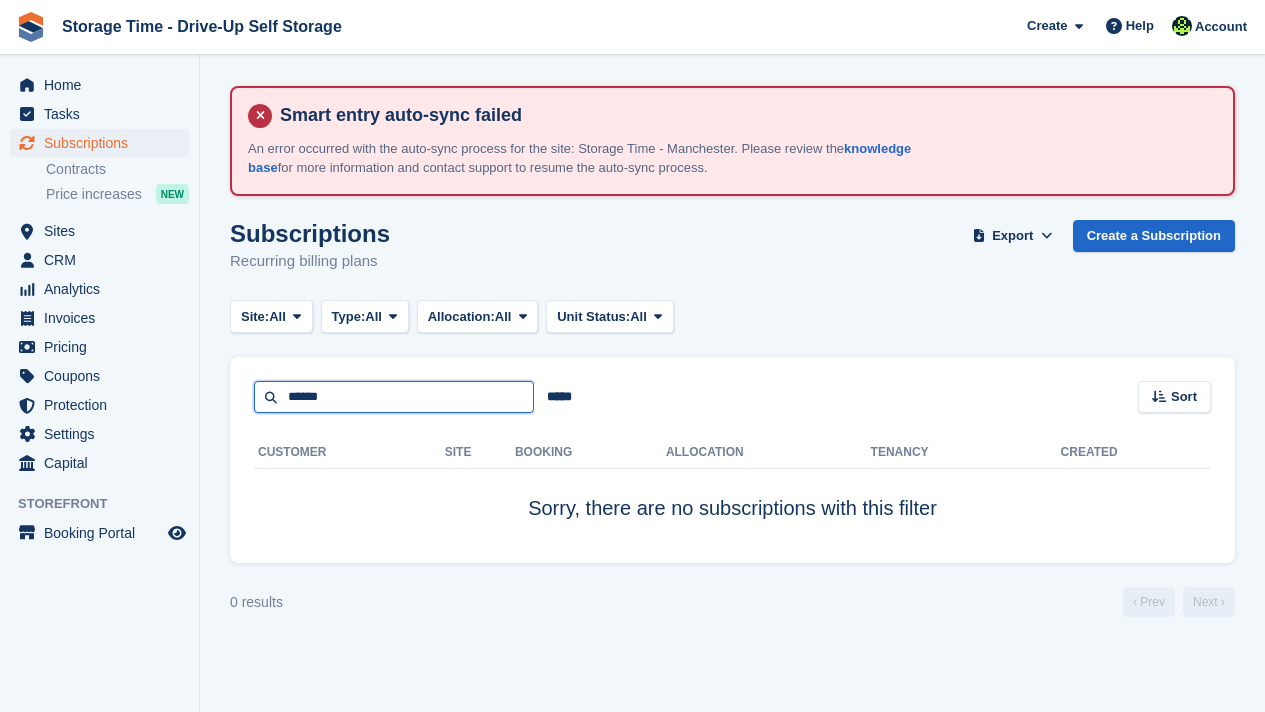 type on "******" 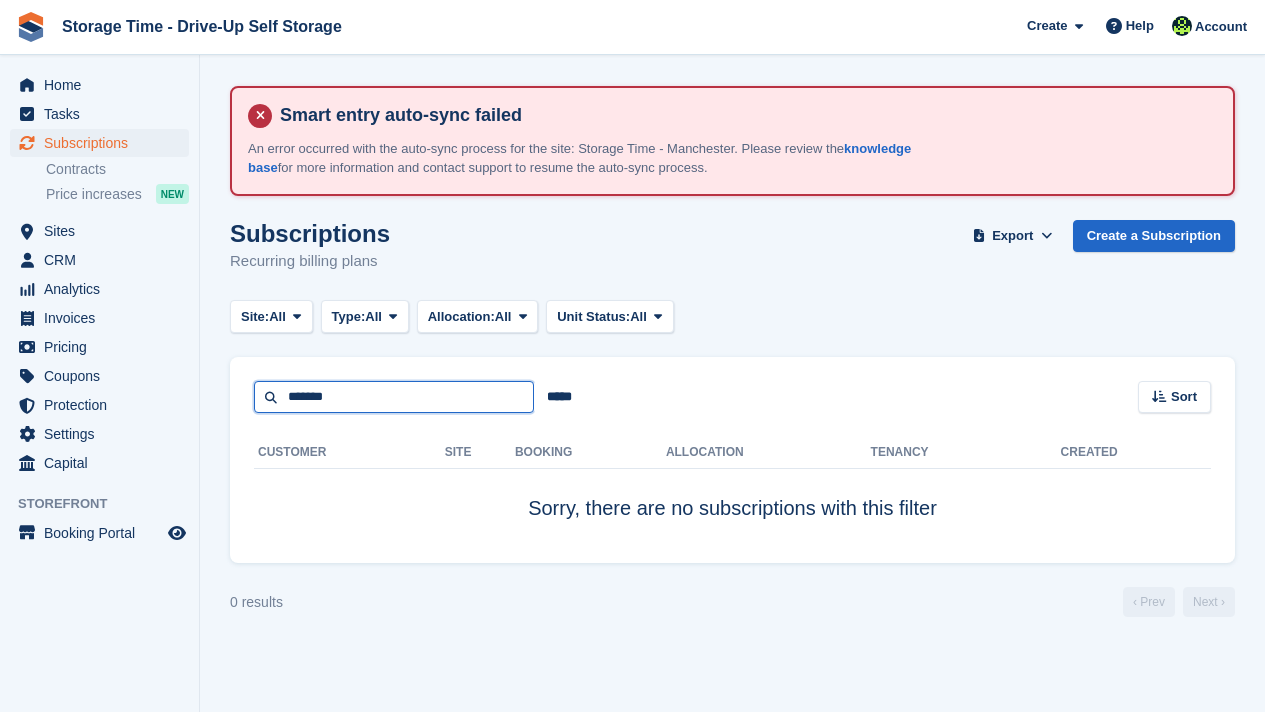 type on "*******" 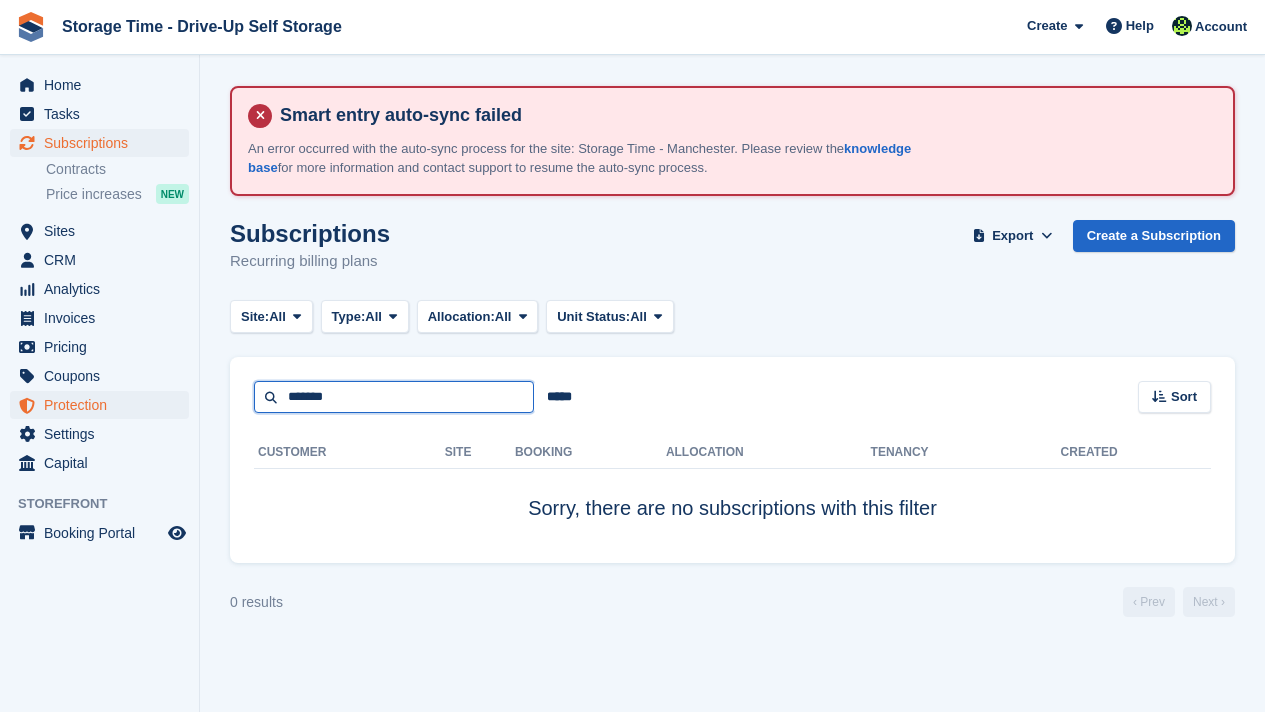 drag, startPoint x: 372, startPoint y: 397, endPoint x: 169, endPoint y: 397, distance: 203 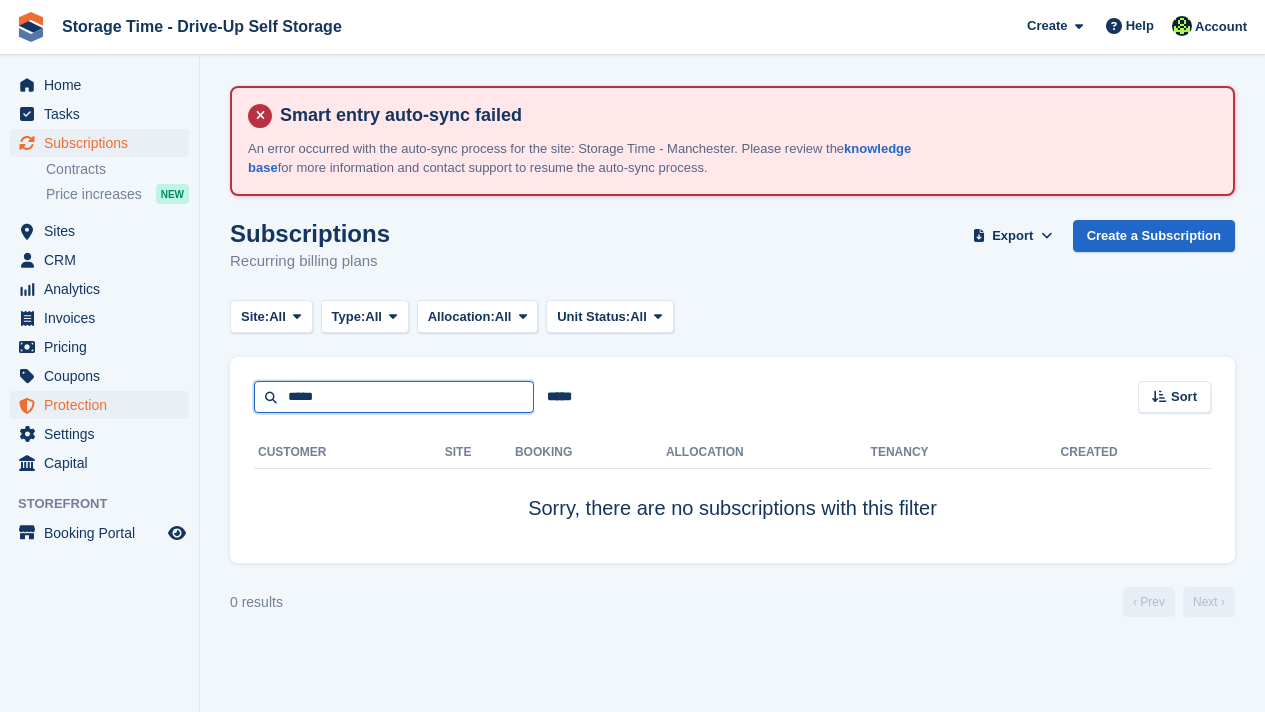 type on "*****" 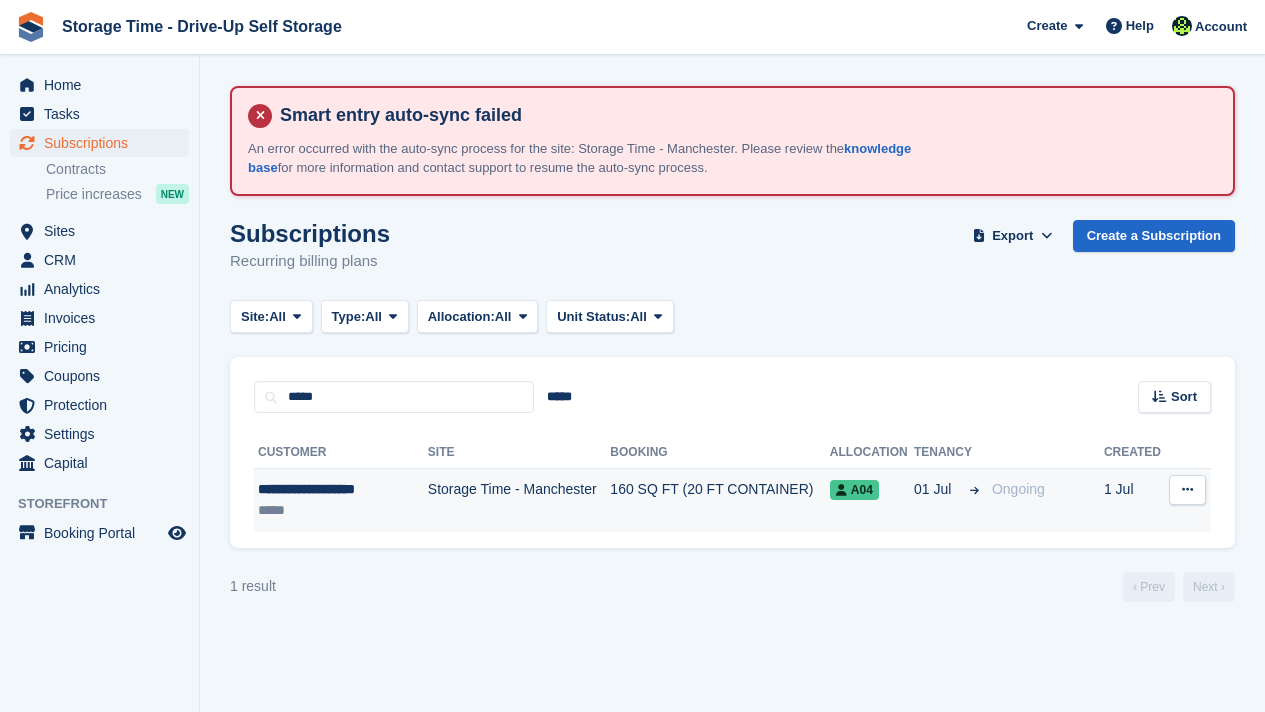 click on "Storage Time - Manchester" at bounding box center (519, 500) 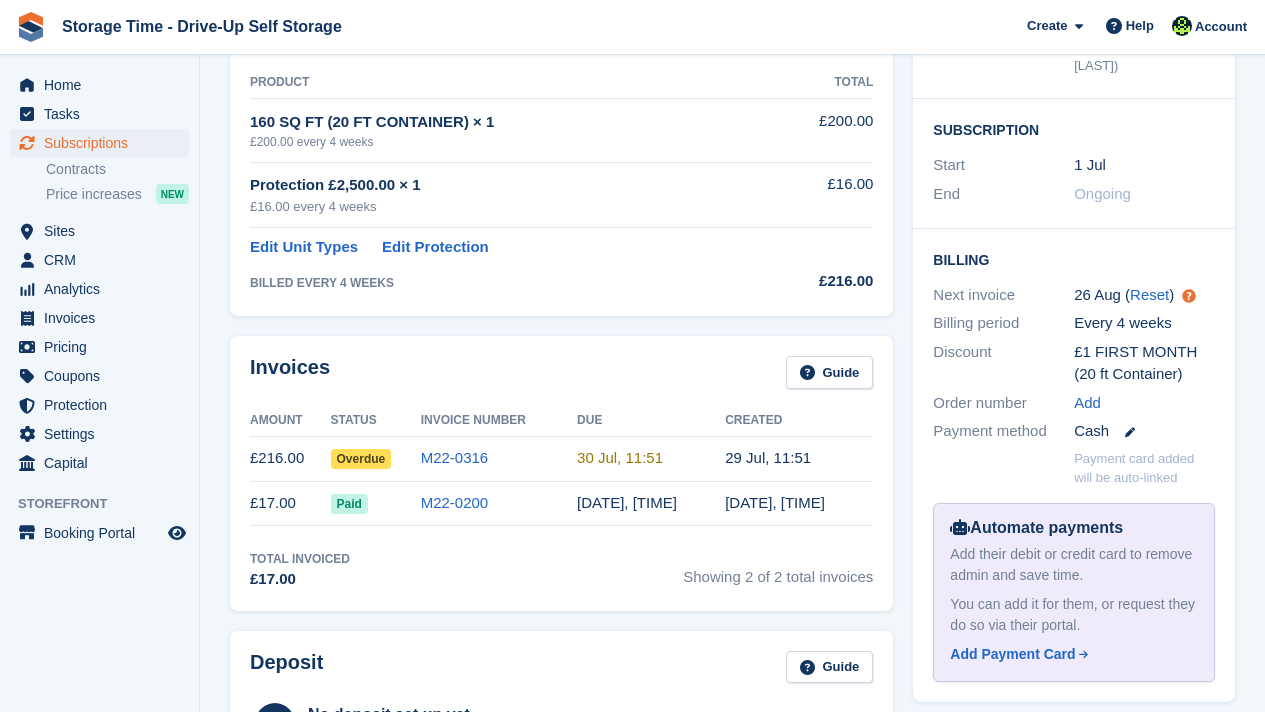scroll, scrollTop: 560, scrollLeft: 0, axis: vertical 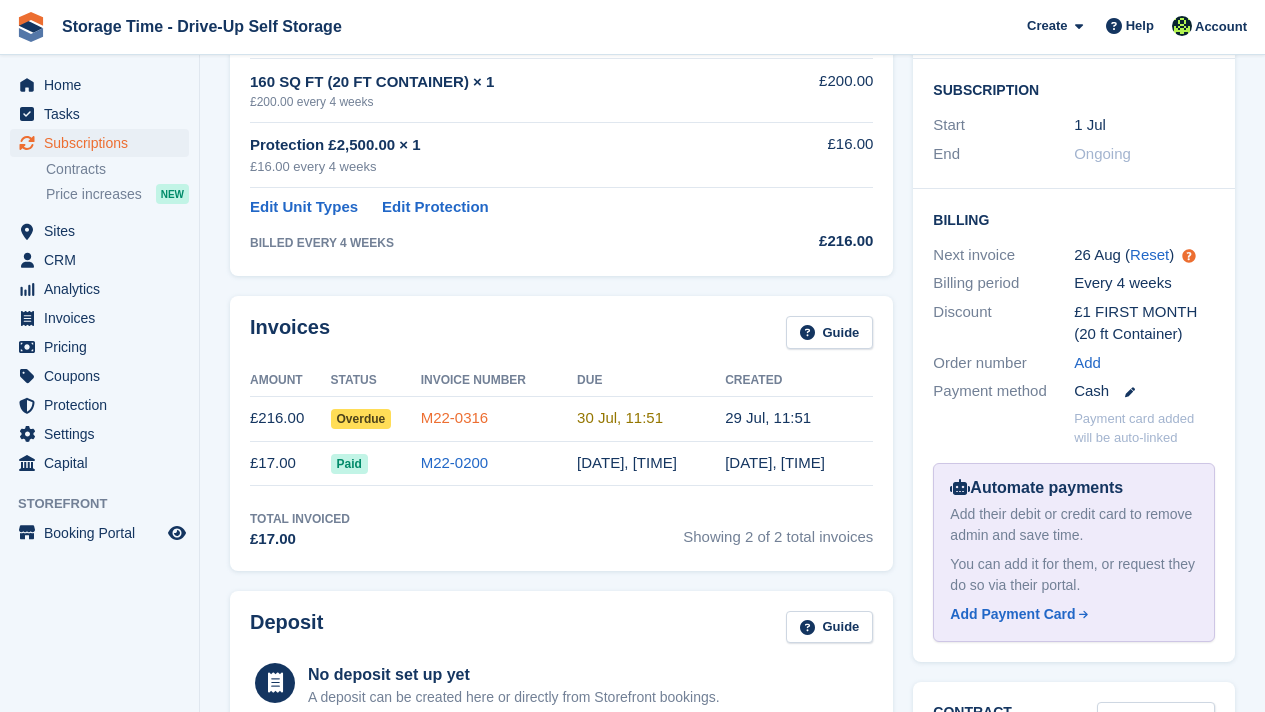 click on "M22-0316" at bounding box center [455, 417] 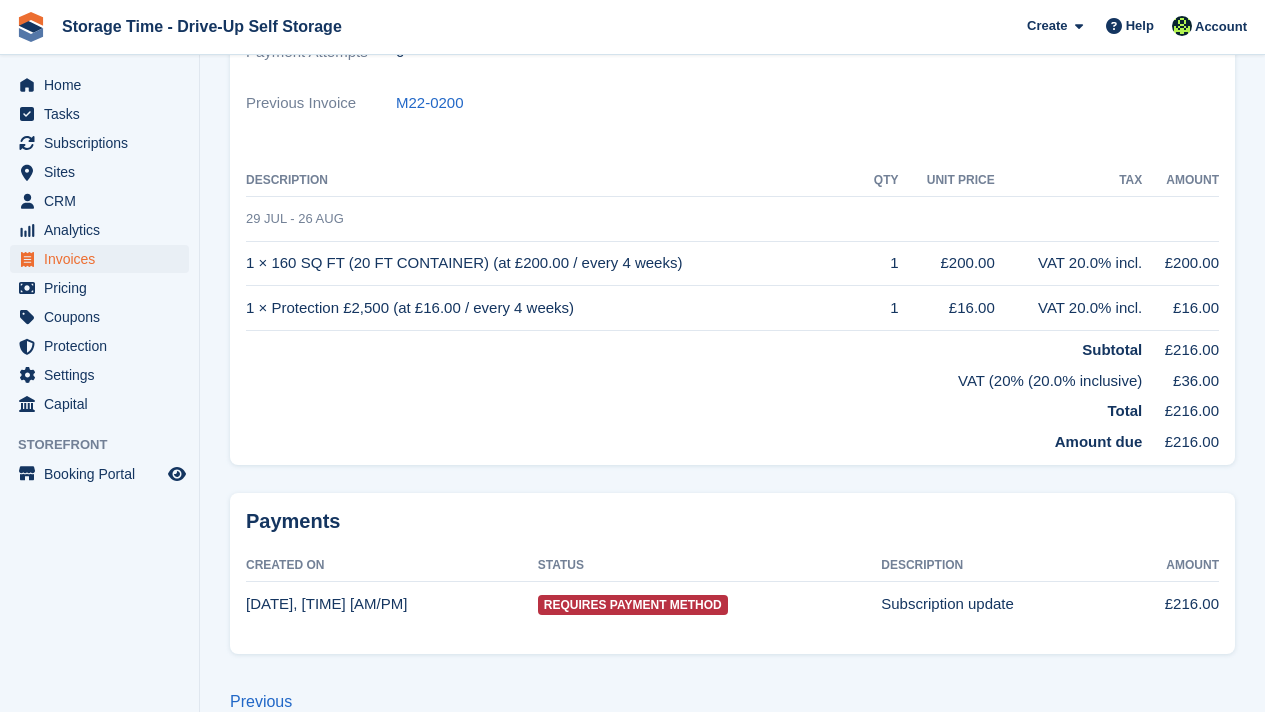 scroll, scrollTop: 0, scrollLeft: 0, axis: both 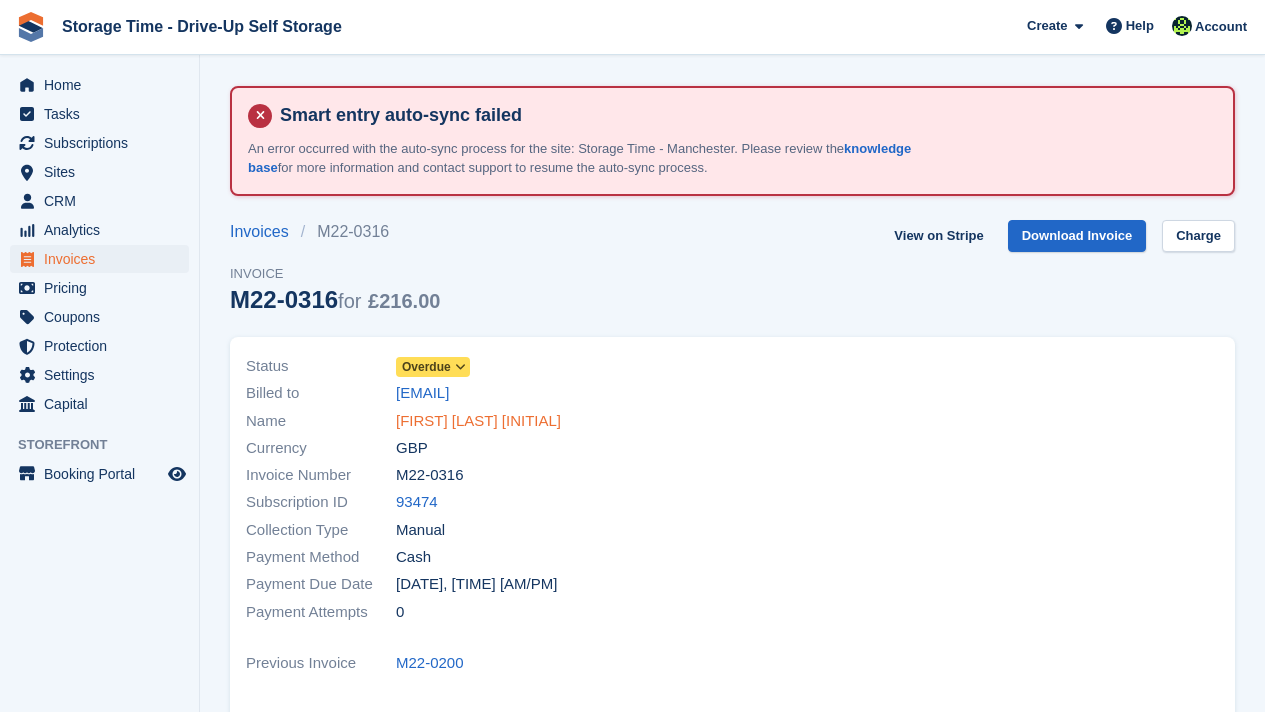 click on "Landry Jean U Kouba" at bounding box center (478, 421) 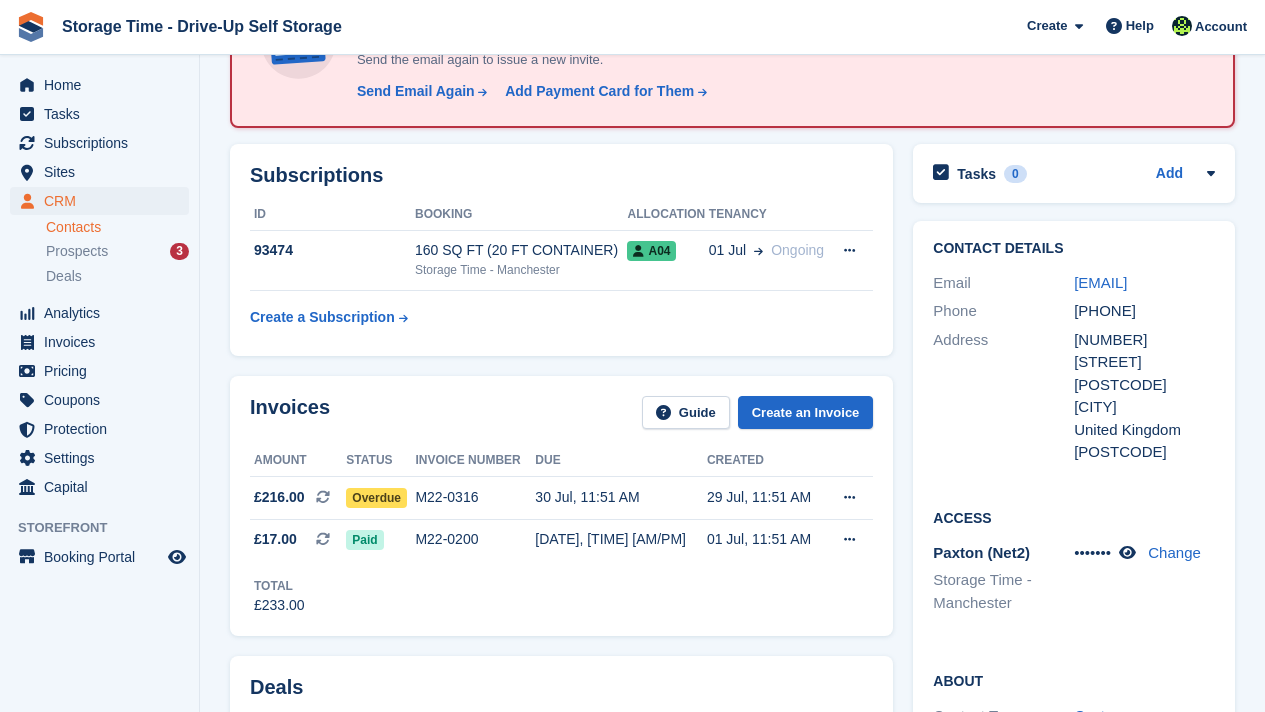 scroll, scrollTop: 320, scrollLeft: 0, axis: vertical 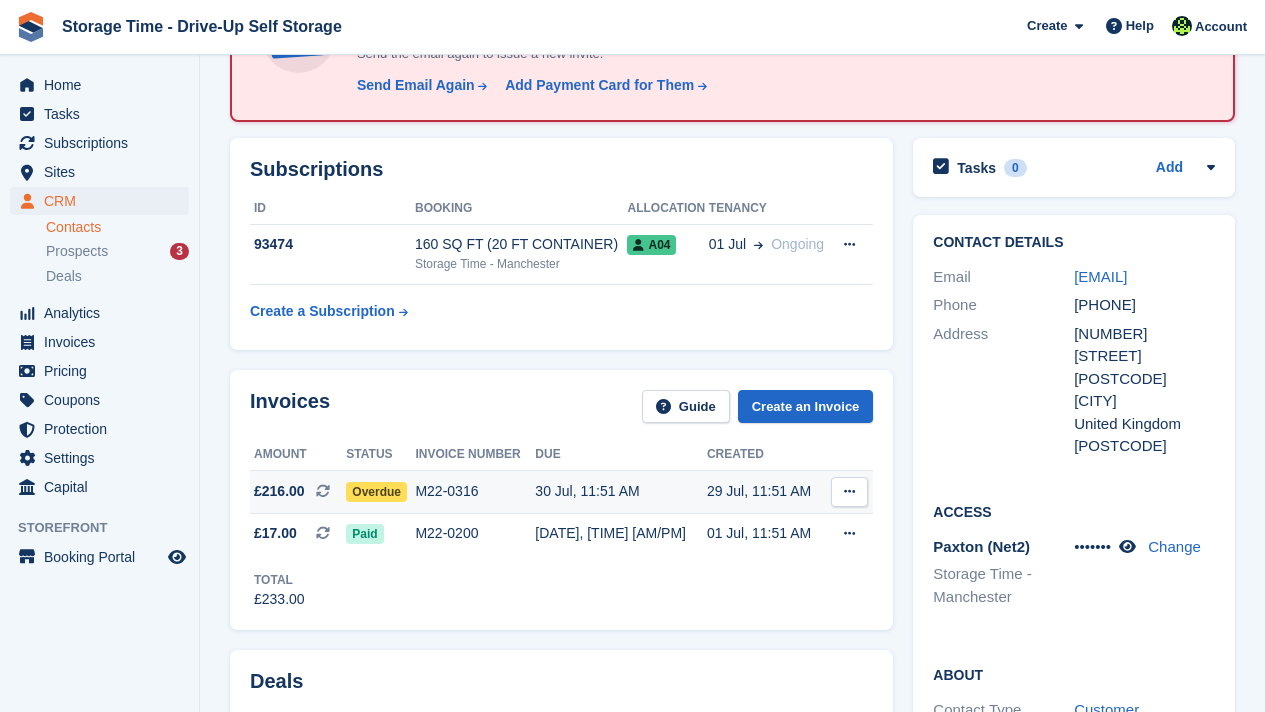 click on "M22-0316" at bounding box center (475, 491) 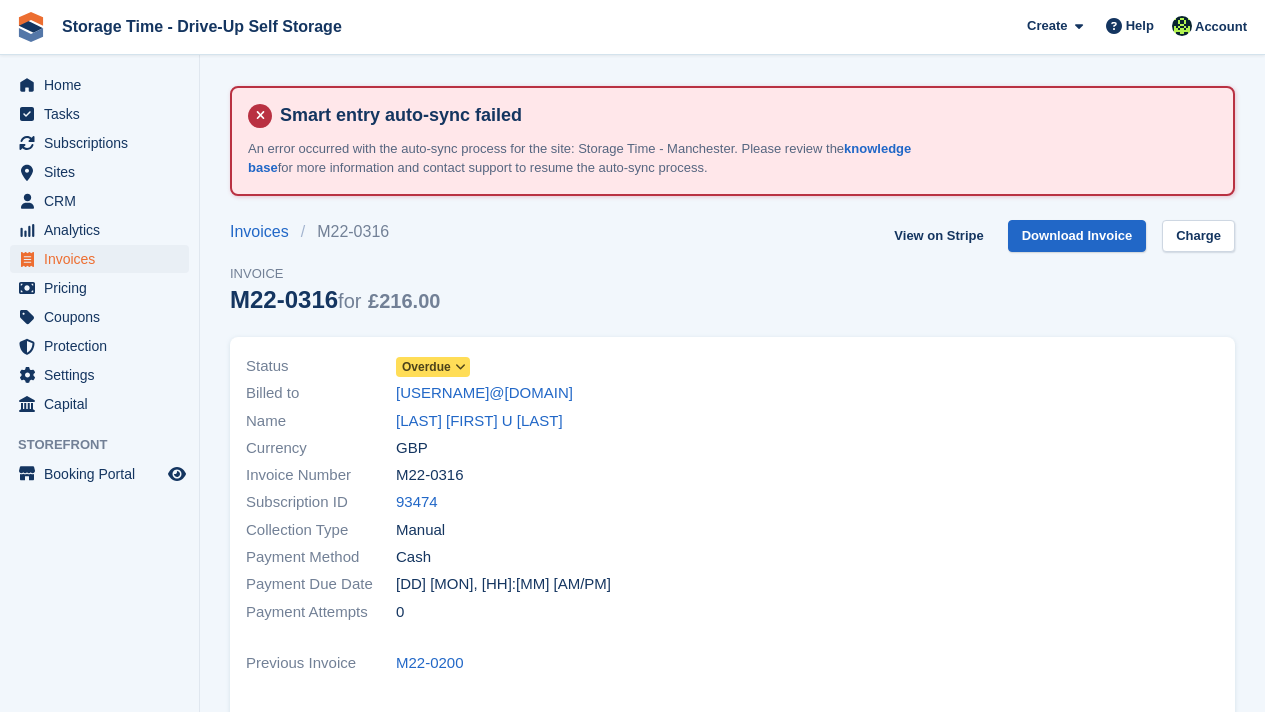 scroll, scrollTop: 0, scrollLeft: 0, axis: both 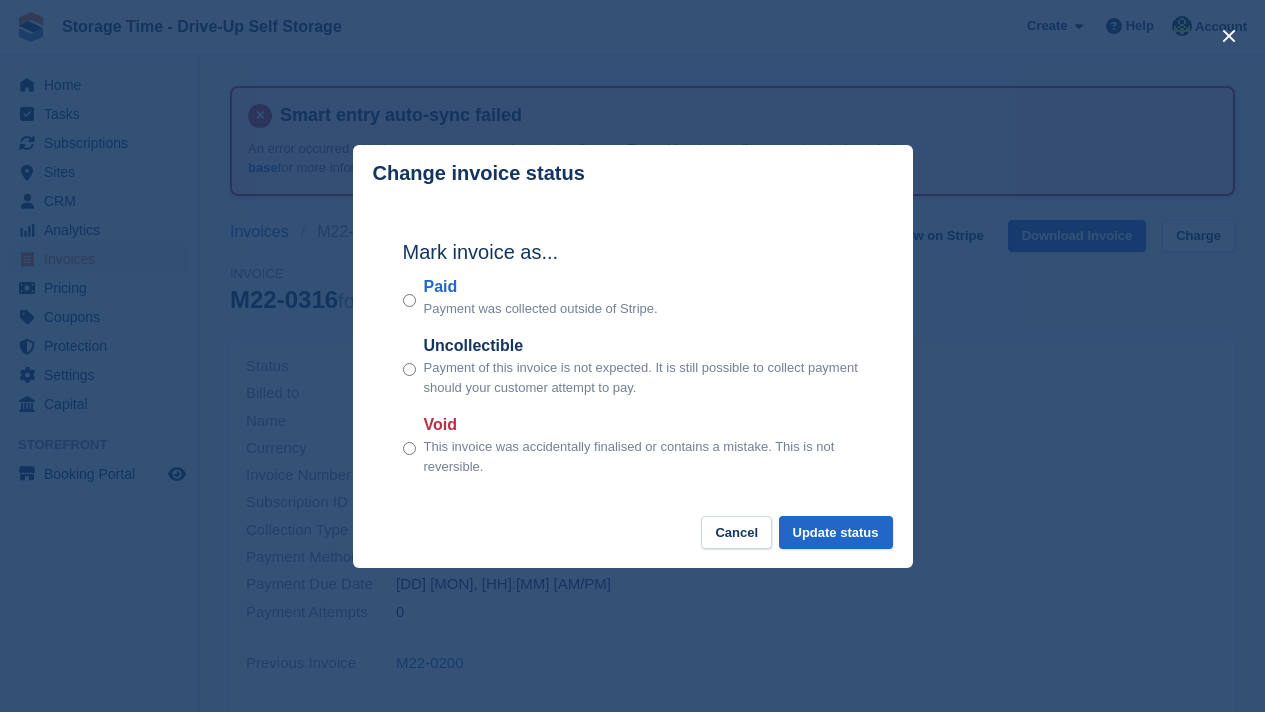 click on "Paid" at bounding box center [541, 287] 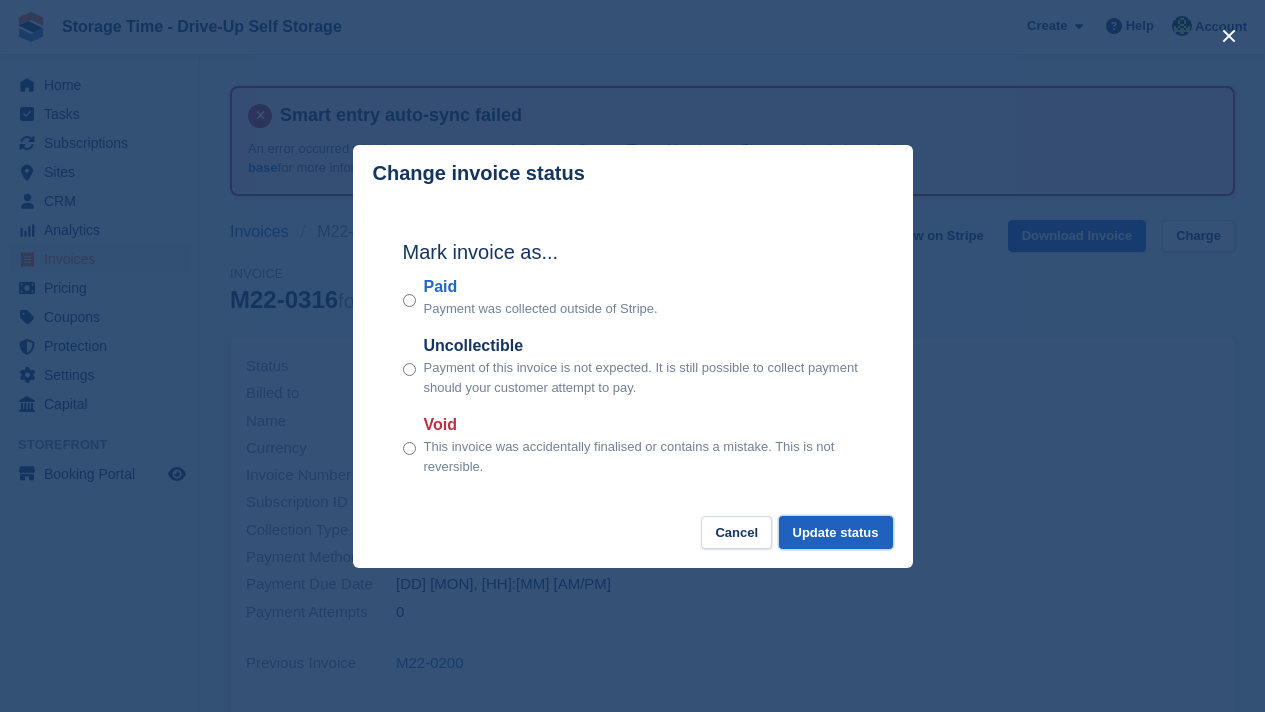 click on "Update status" at bounding box center [836, 532] 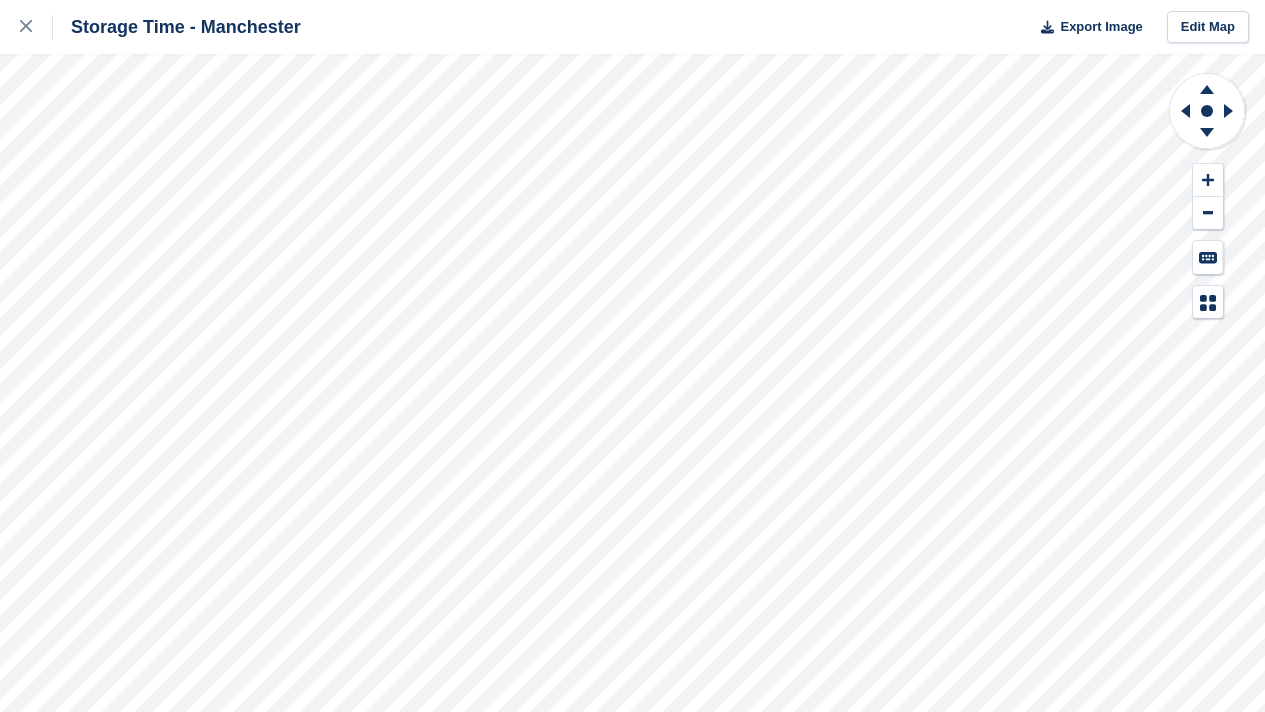 scroll, scrollTop: 0, scrollLeft: 0, axis: both 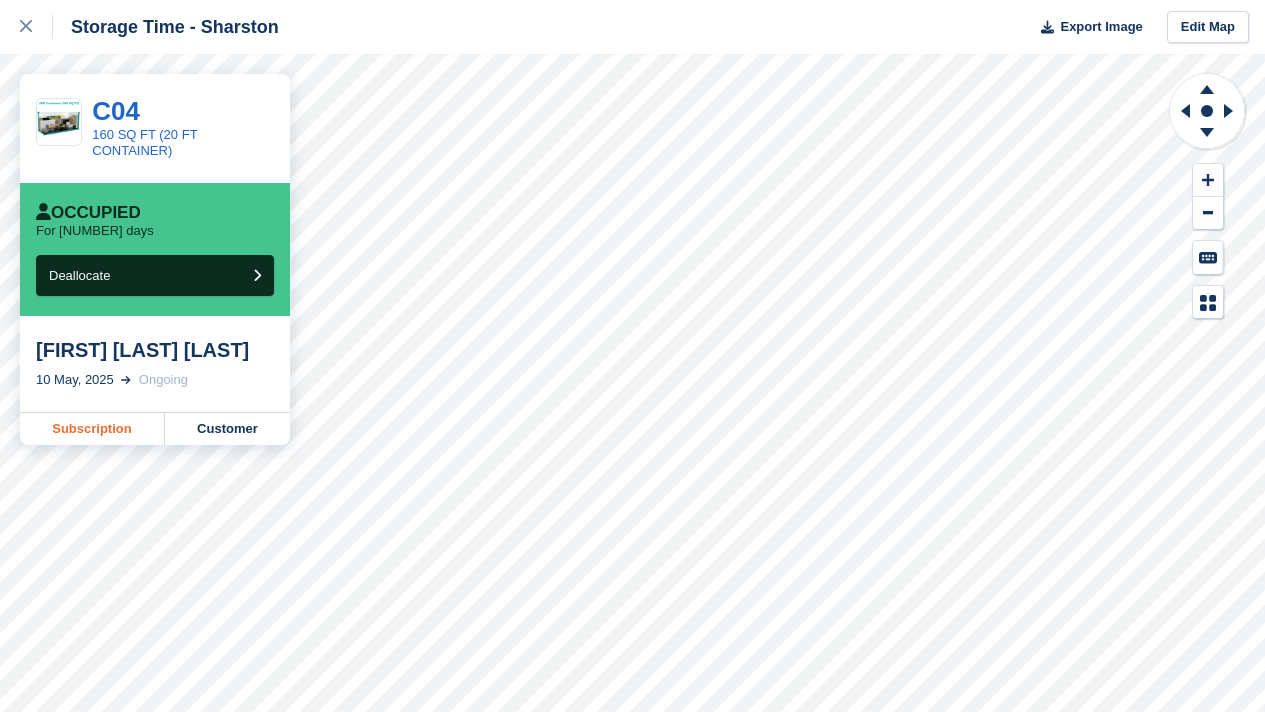 click on "Subscription" at bounding box center [92, 429] 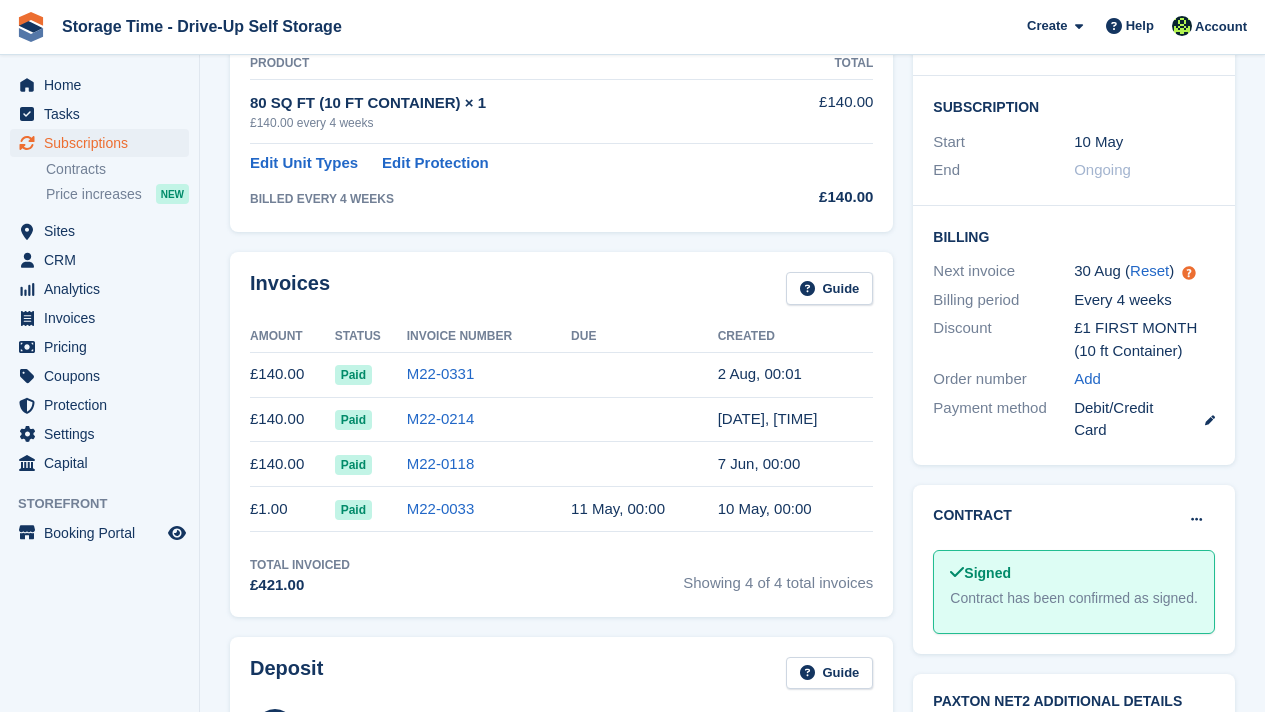 scroll, scrollTop: 520, scrollLeft: 0, axis: vertical 